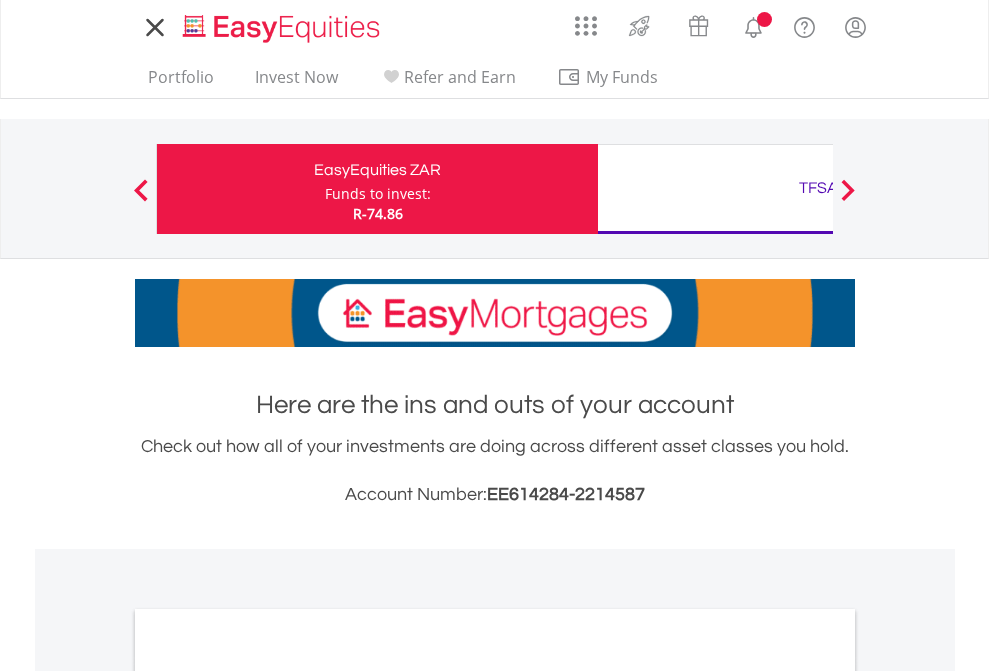 scroll, scrollTop: 0, scrollLeft: 0, axis: both 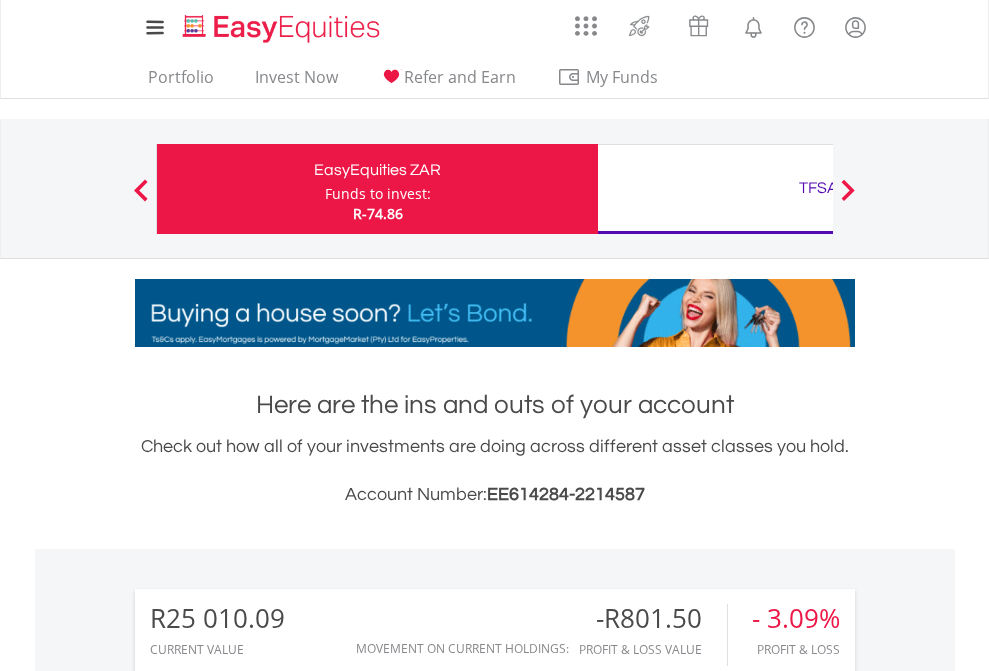 click on "Funds to invest:" at bounding box center (378, 194) 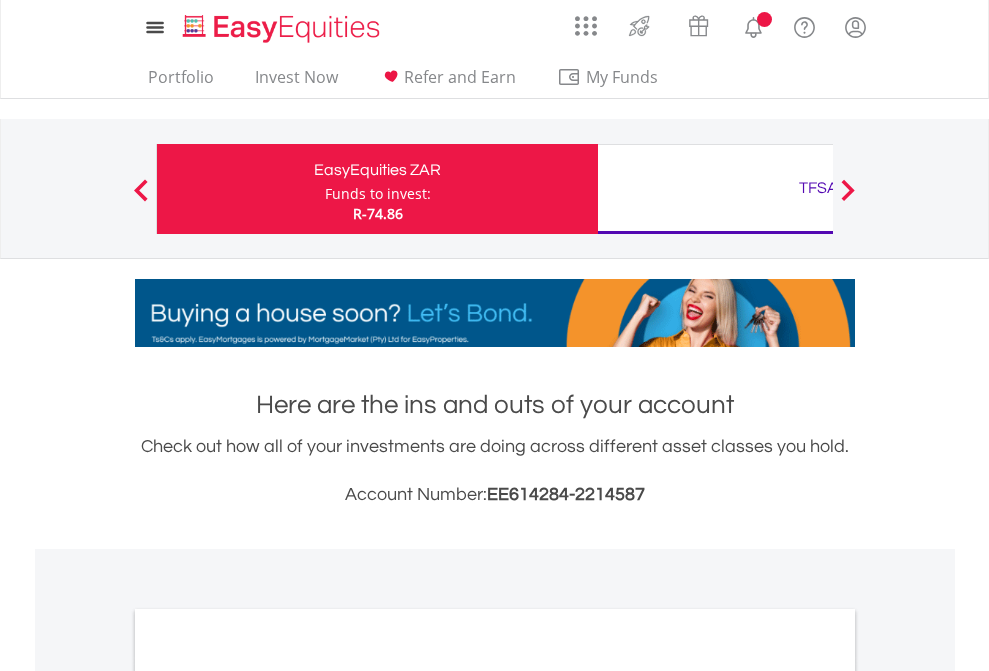 scroll, scrollTop: 0, scrollLeft: 0, axis: both 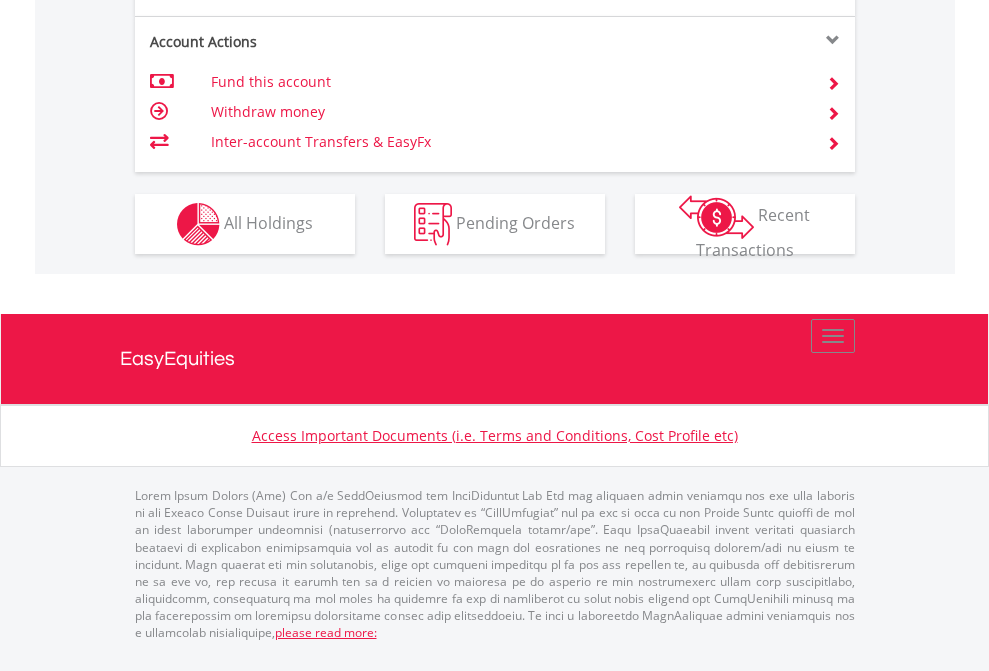 click on "Investment types" at bounding box center [706, -337] 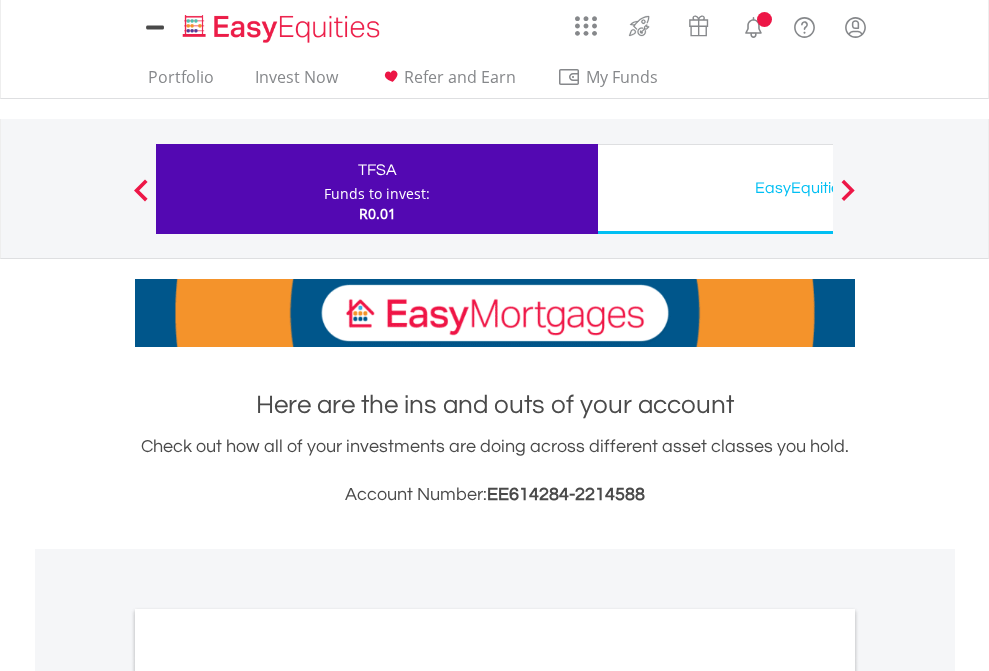 scroll, scrollTop: 0, scrollLeft: 0, axis: both 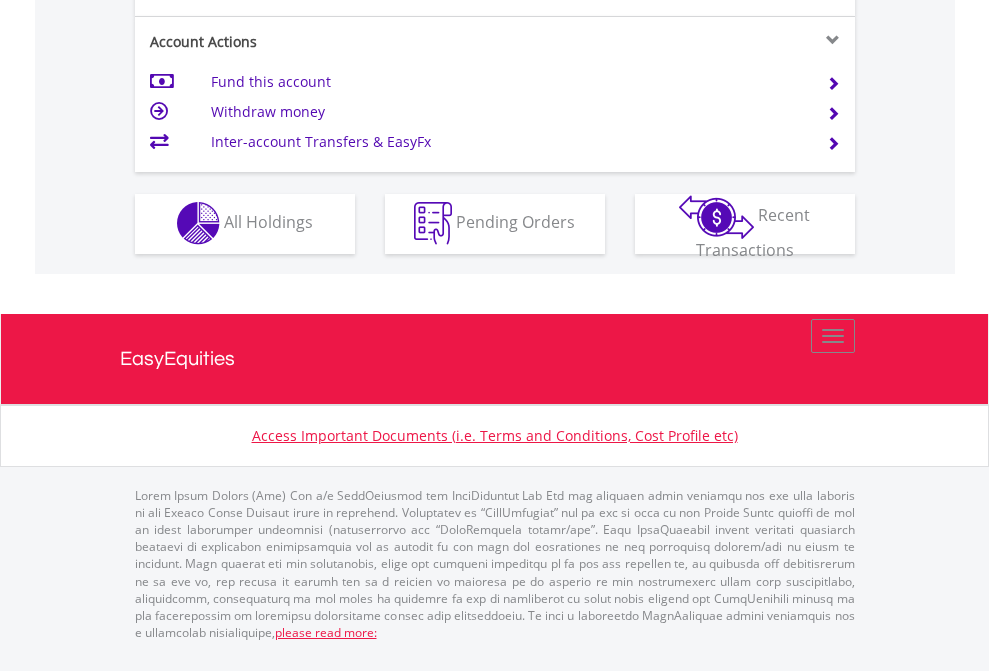click on "Investment types" at bounding box center [706, -353] 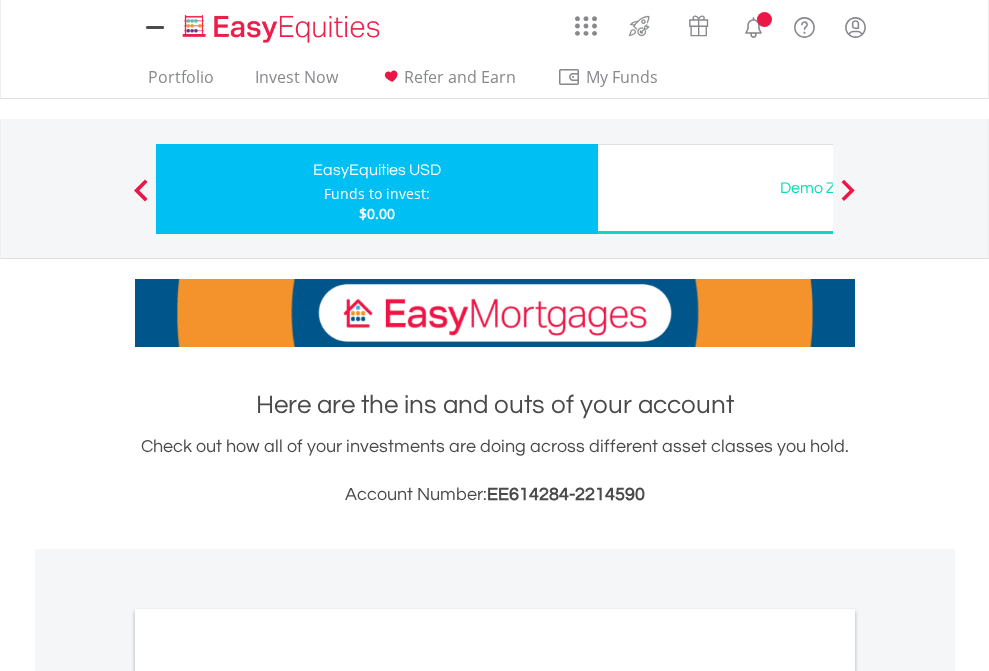 scroll, scrollTop: 0, scrollLeft: 0, axis: both 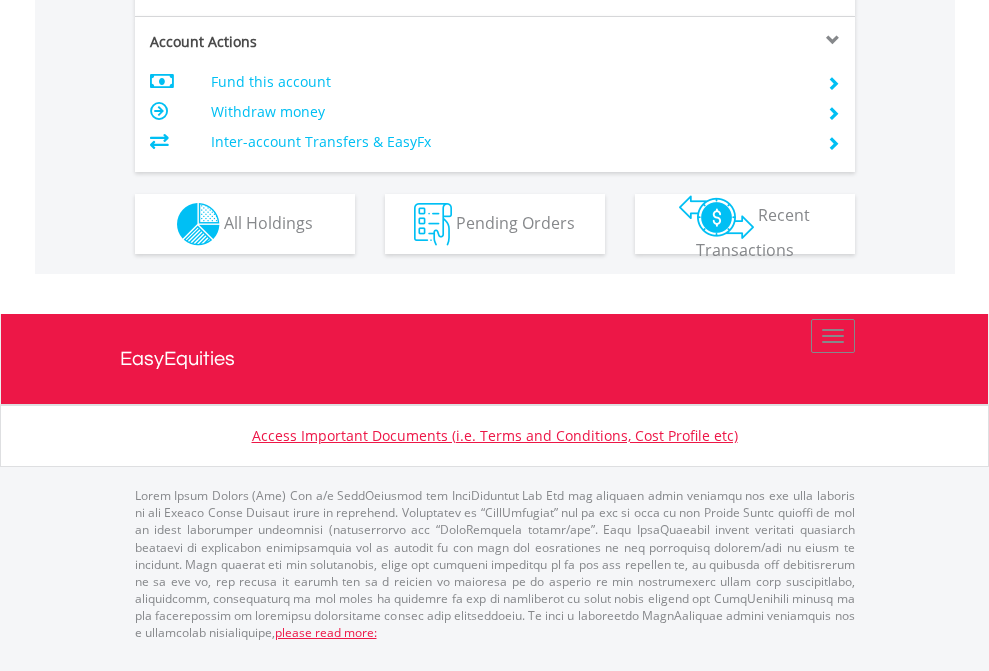 click on "Investment types" at bounding box center (706, -337) 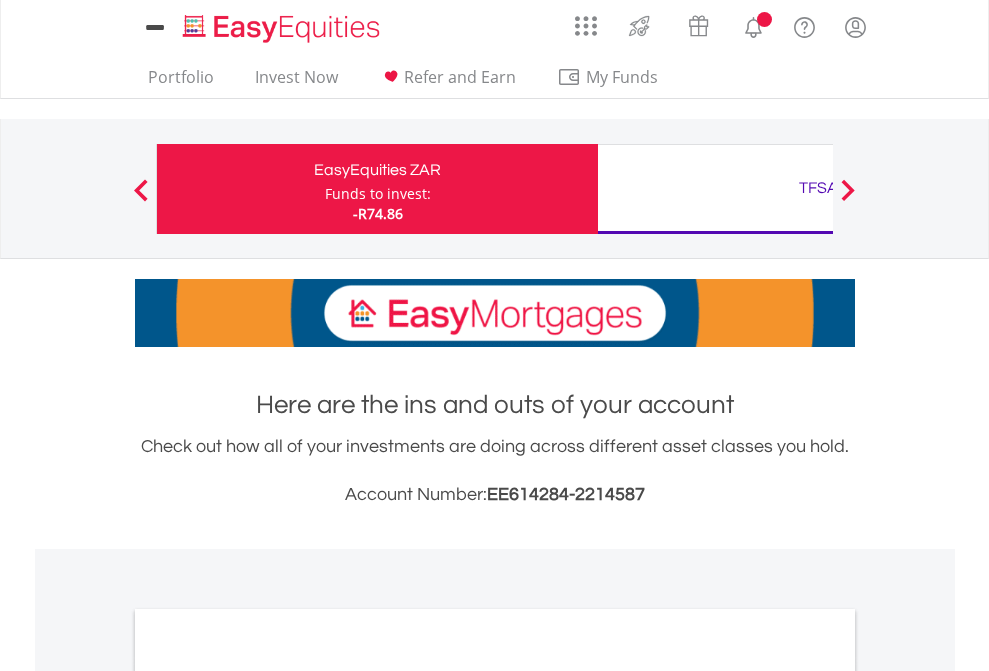 scroll, scrollTop: 0, scrollLeft: 0, axis: both 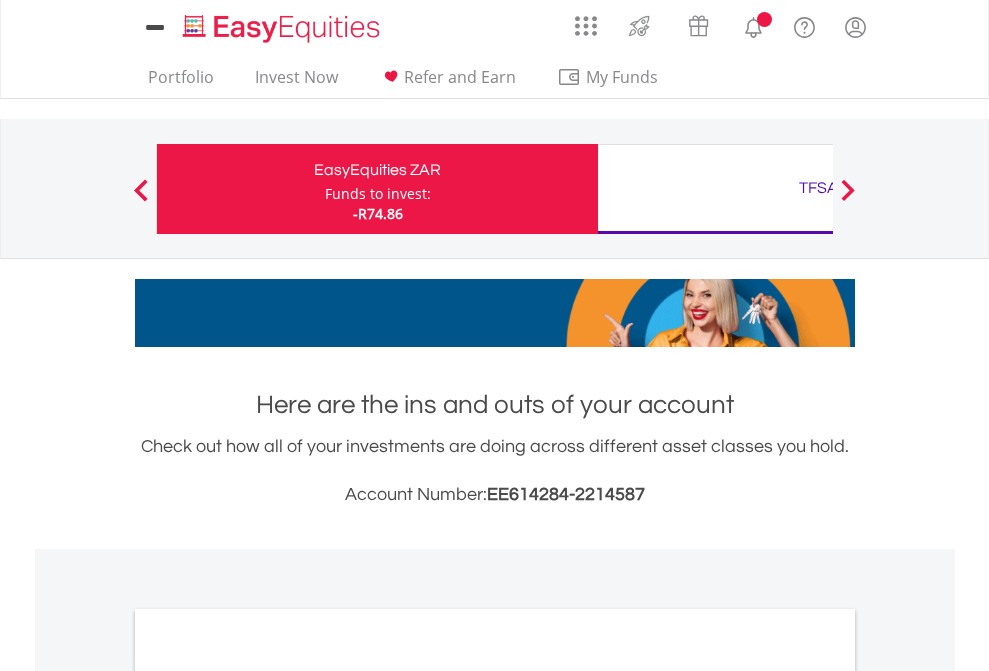 click on "All Holdings" at bounding box center [268, 1096] 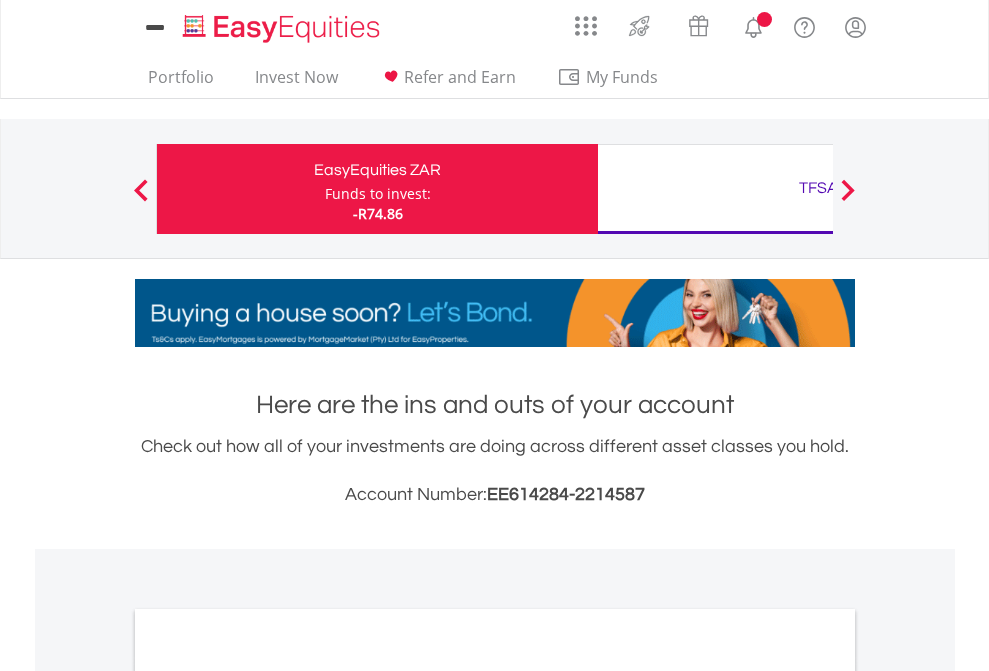scroll, scrollTop: 1202, scrollLeft: 0, axis: vertical 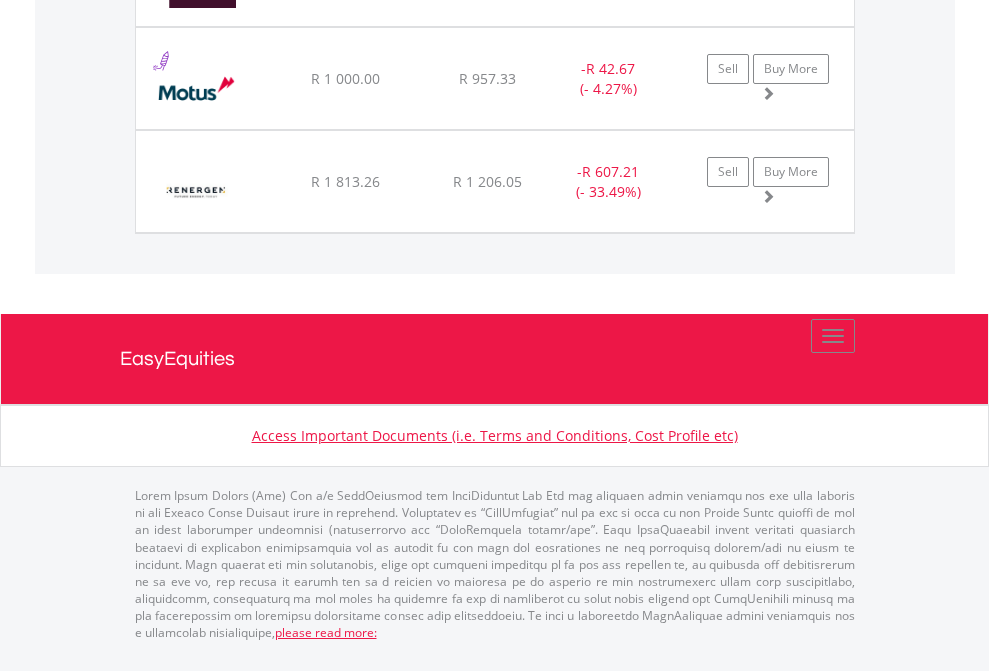 click on "TFSA" at bounding box center (818, -1174) 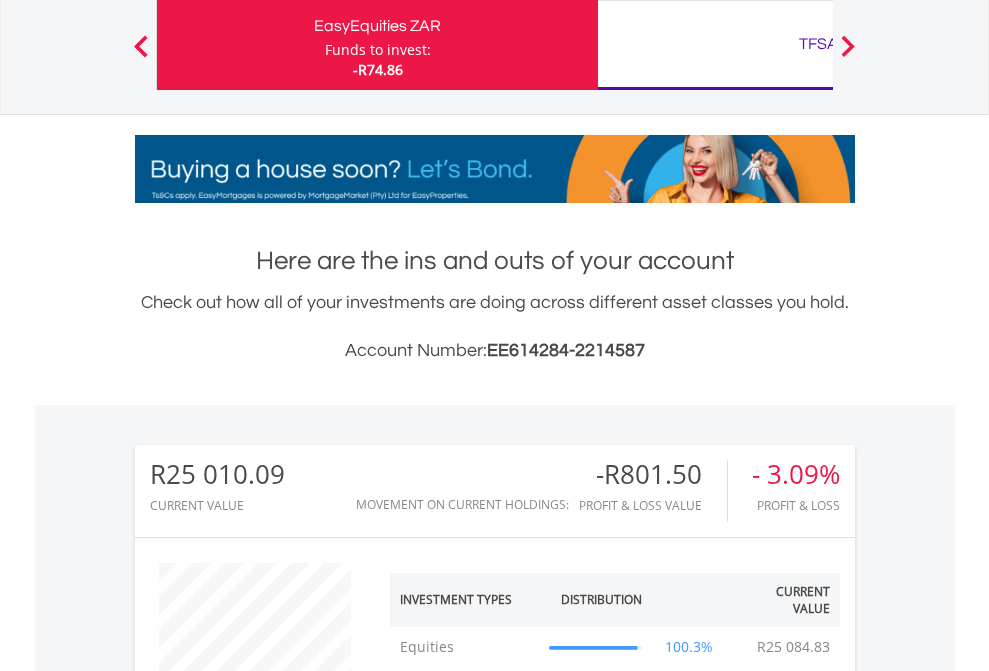scroll, scrollTop: 999808, scrollLeft: 999687, axis: both 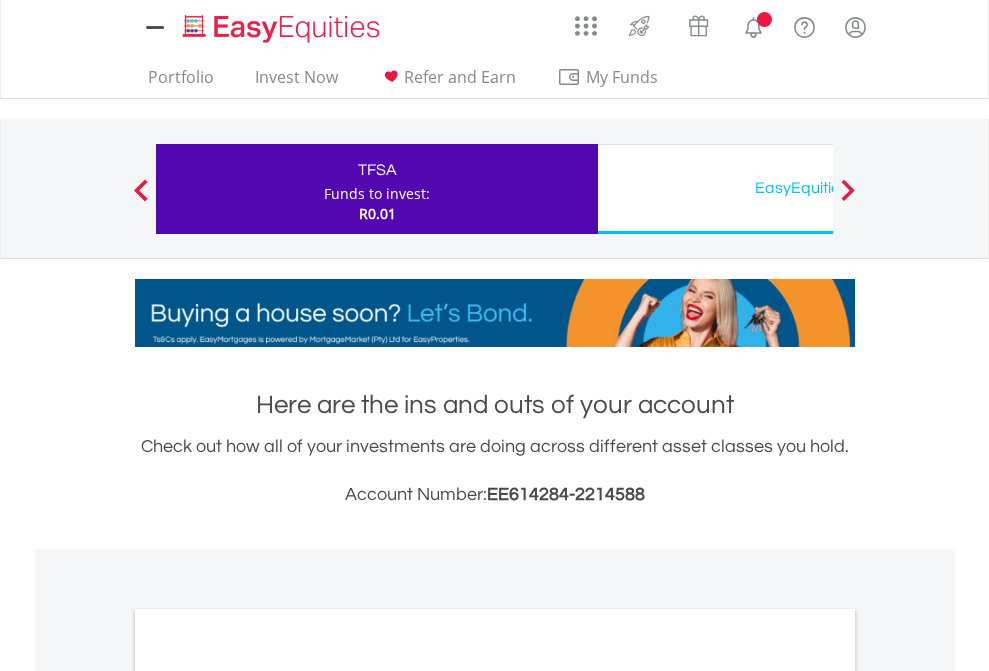 click on "All Holdings" at bounding box center [268, 1096] 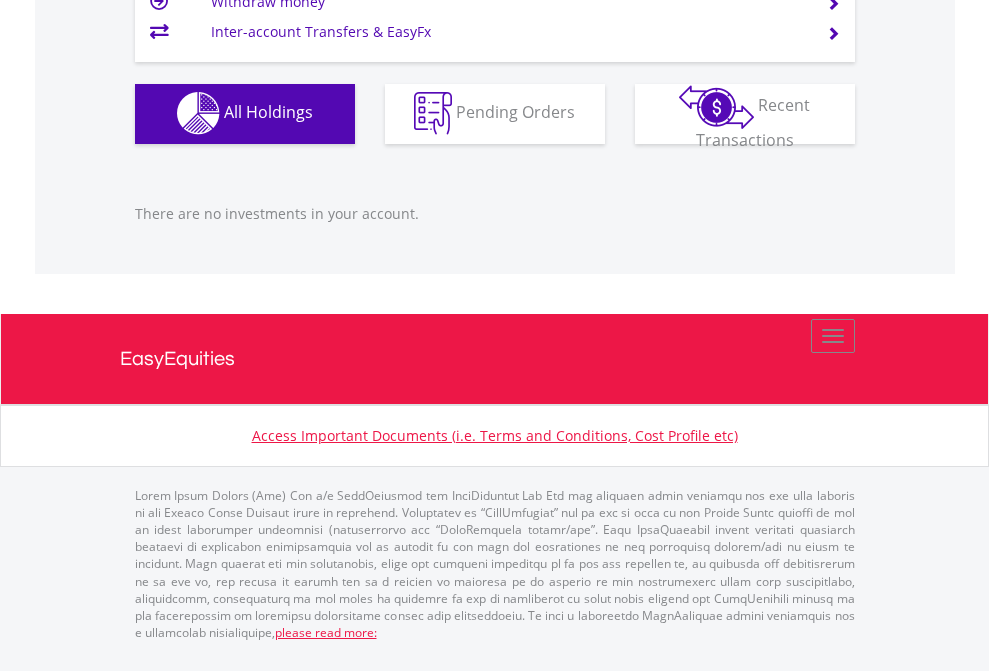 scroll, scrollTop: 1980, scrollLeft: 0, axis: vertical 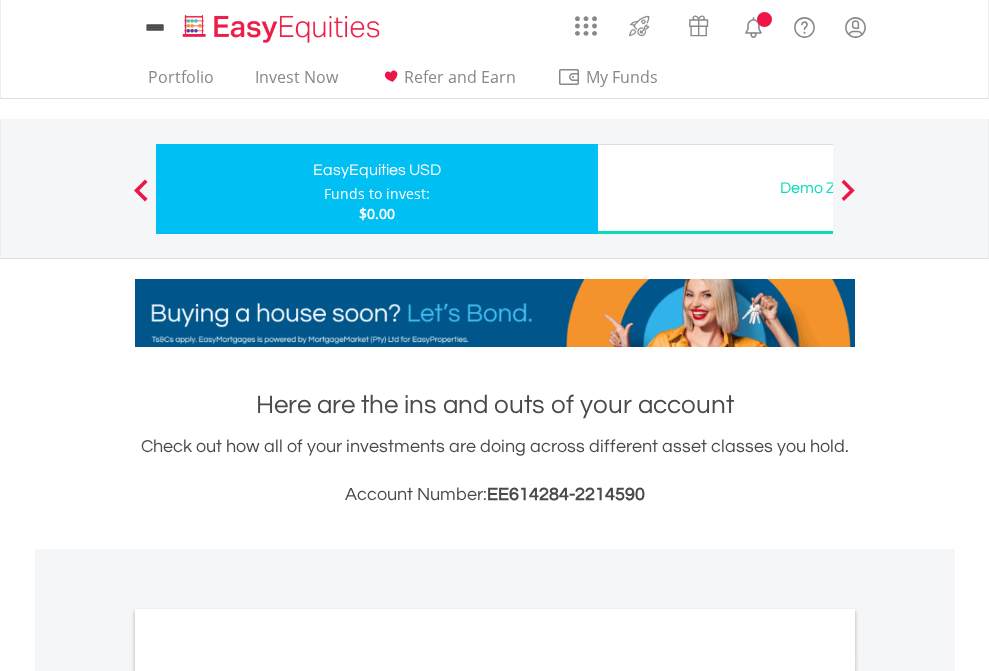 click on "All Holdings" at bounding box center [268, 1096] 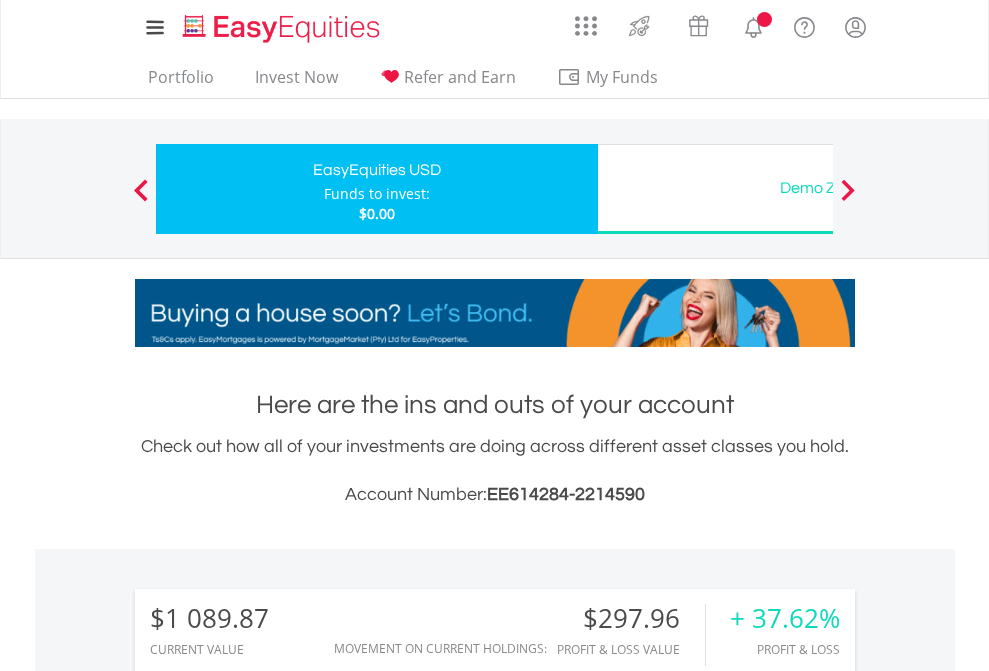 scroll, scrollTop: 1202, scrollLeft: 0, axis: vertical 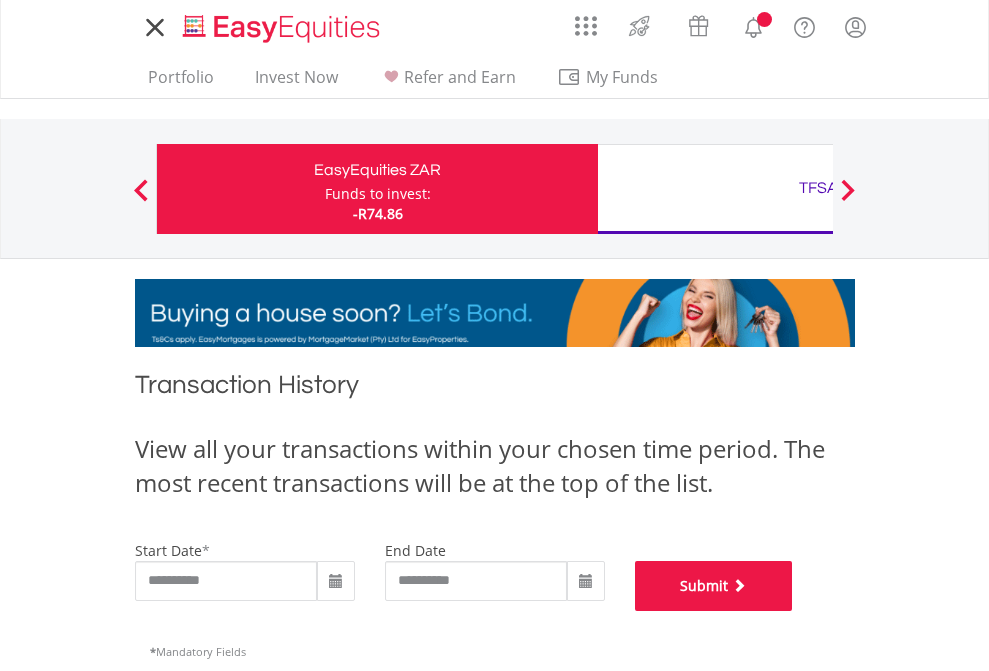 click on "Submit" at bounding box center [714, 586] 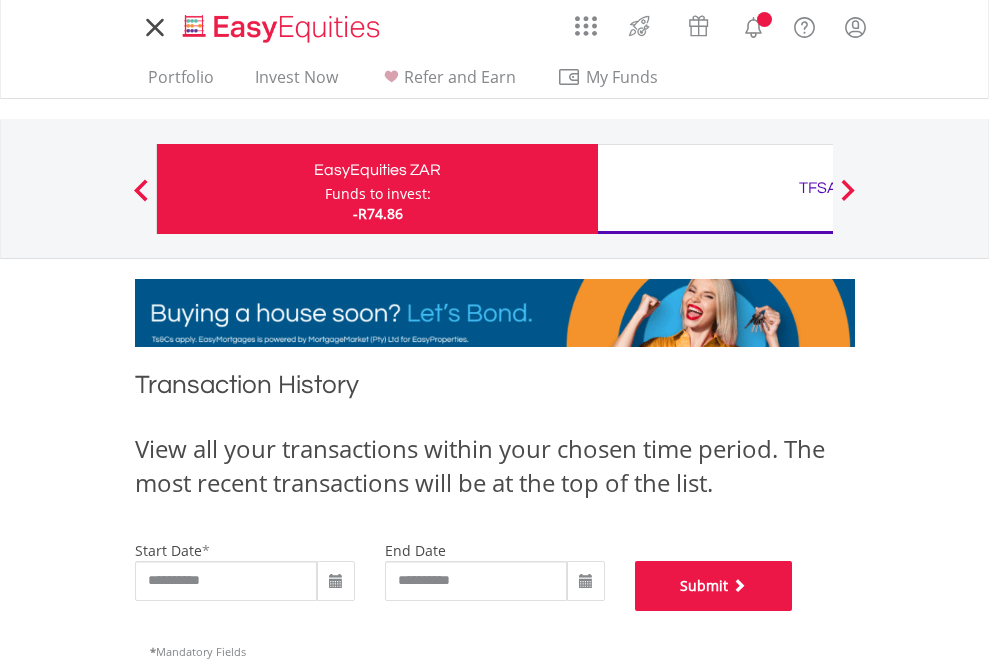 scroll, scrollTop: 811, scrollLeft: 0, axis: vertical 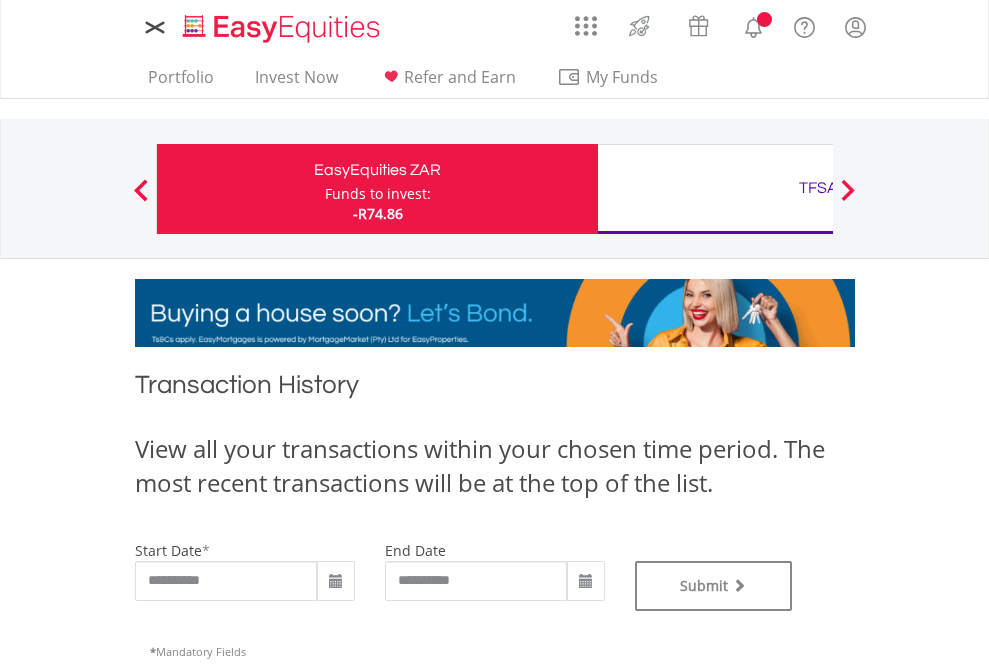 click on "TFSA" at bounding box center [818, 188] 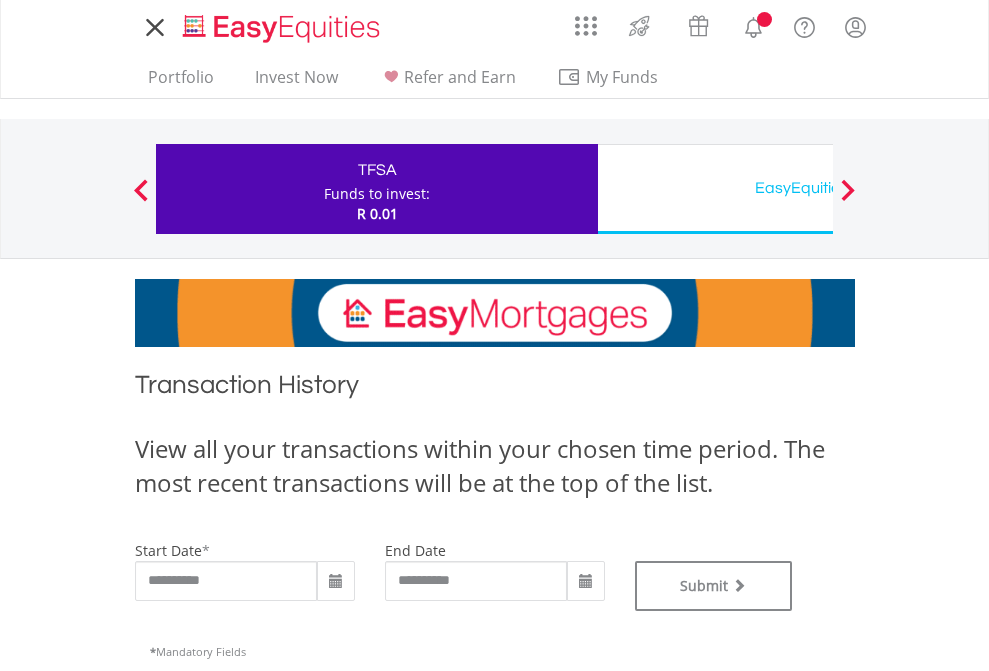 scroll, scrollTop: 0, scrollLeft: 0, axis: both 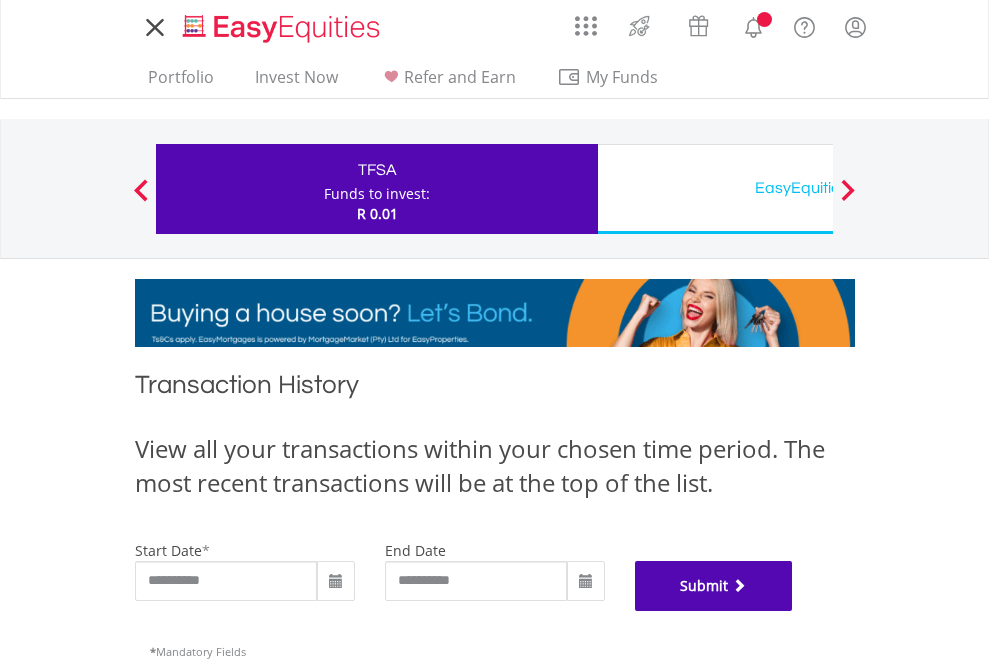 click on "Submit" at bounding box center [714, 586] 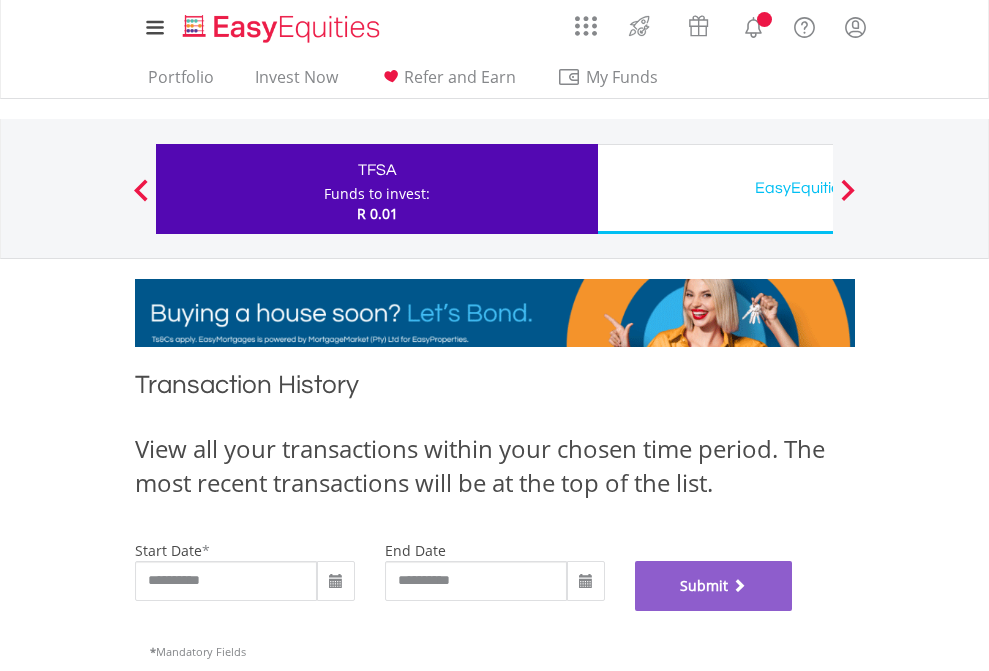 scroll, scrollTop: 811, scrollLeft: 0, axis: vertical 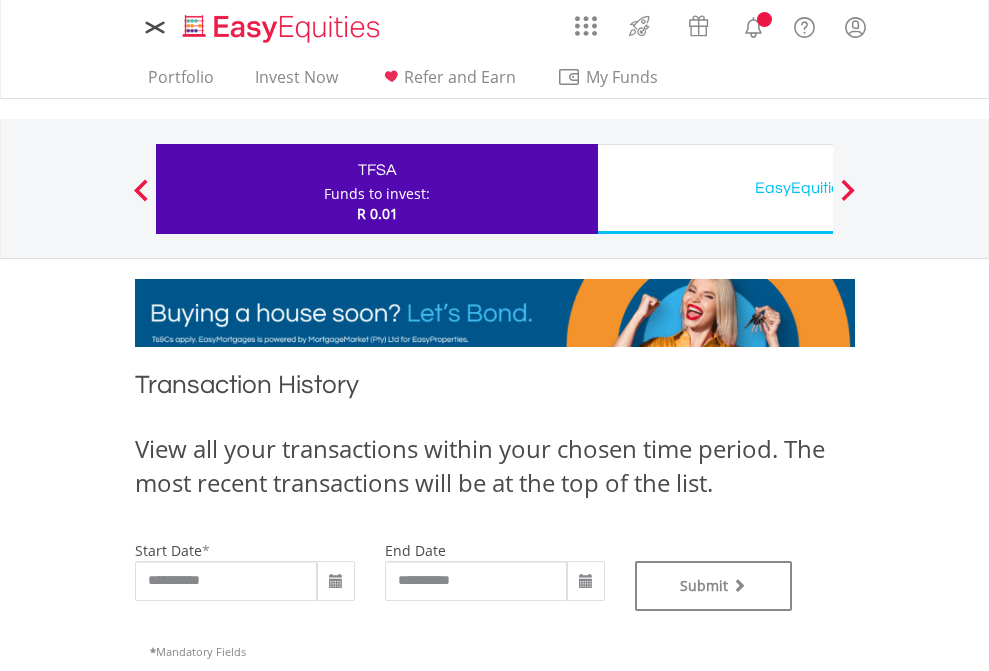 click on "EasyEquities USD" at bounding box center (818, 188) 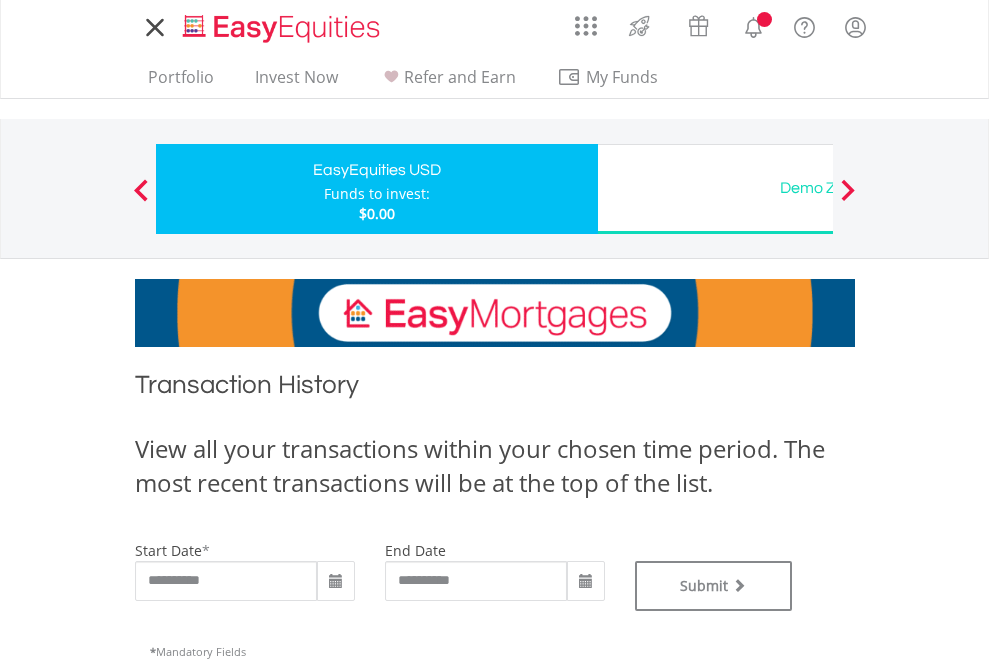 scroll, scrollTop: 0, scrollLeft: 0, axis: both 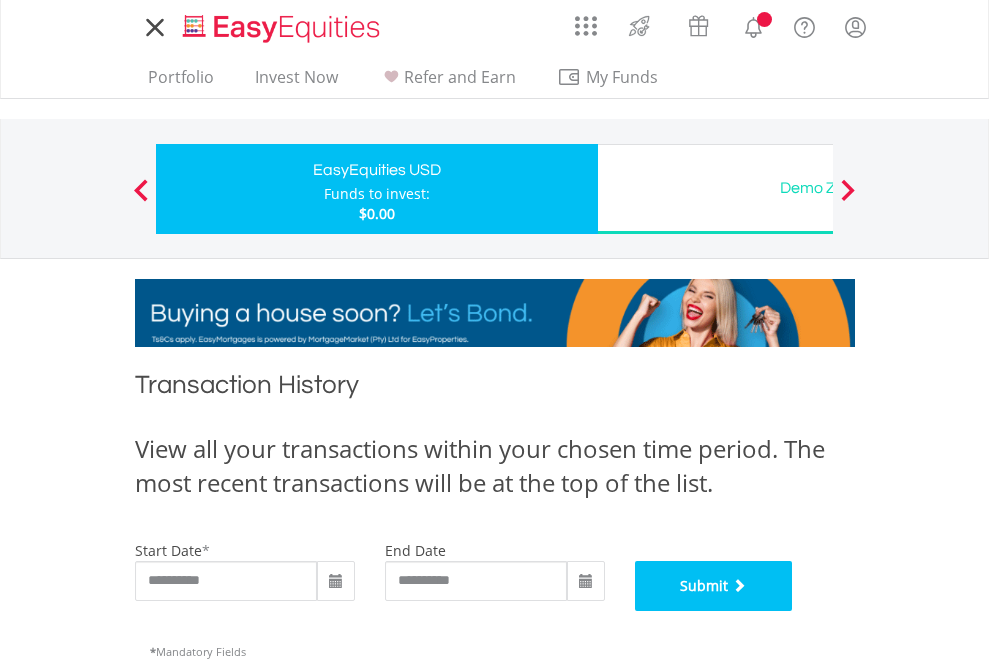 click on "Submit" at bounding box center (714, 586) 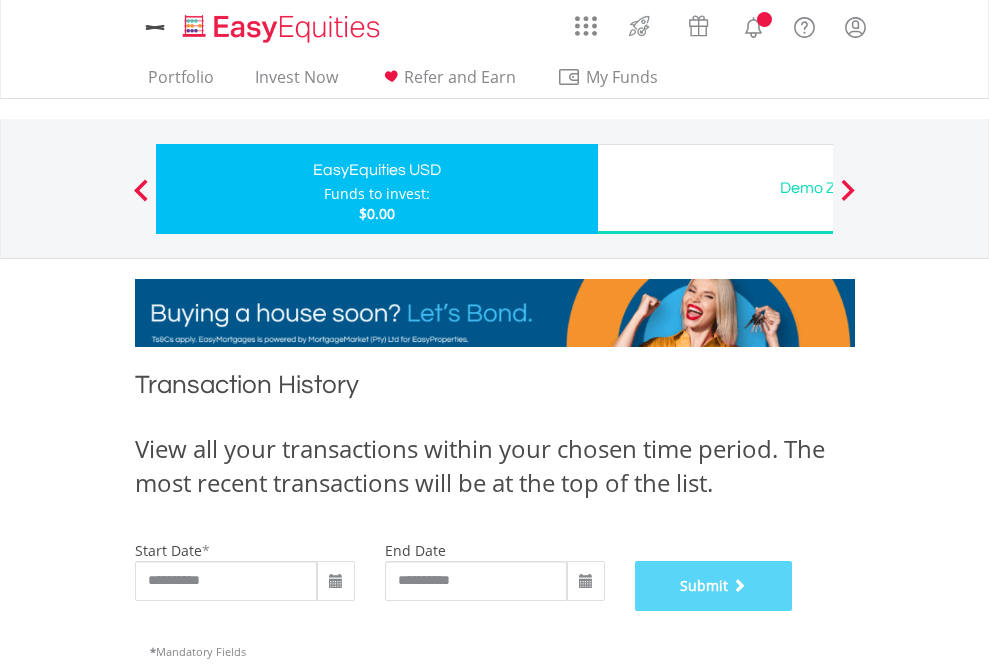scroll, scrollTop: 811, scrollLeft: 0, axis: vertical 